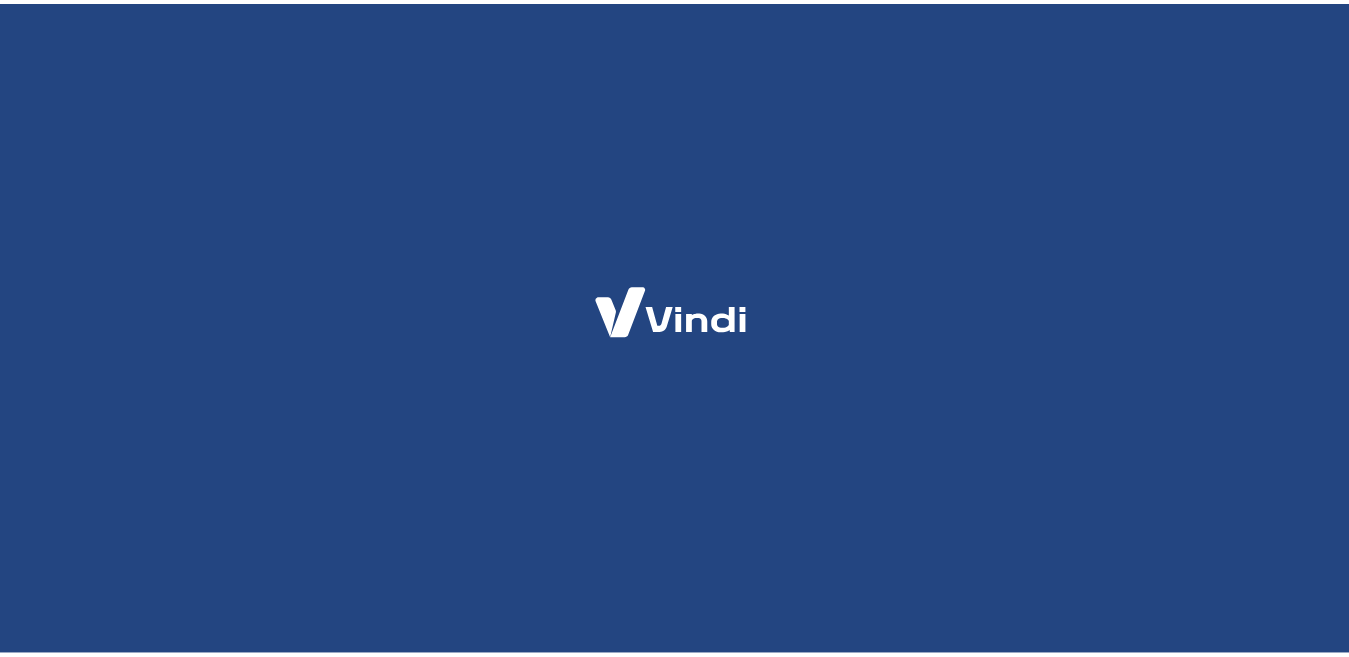 scroll, scrollTop: 0, scrollLeft: 0, axis: both 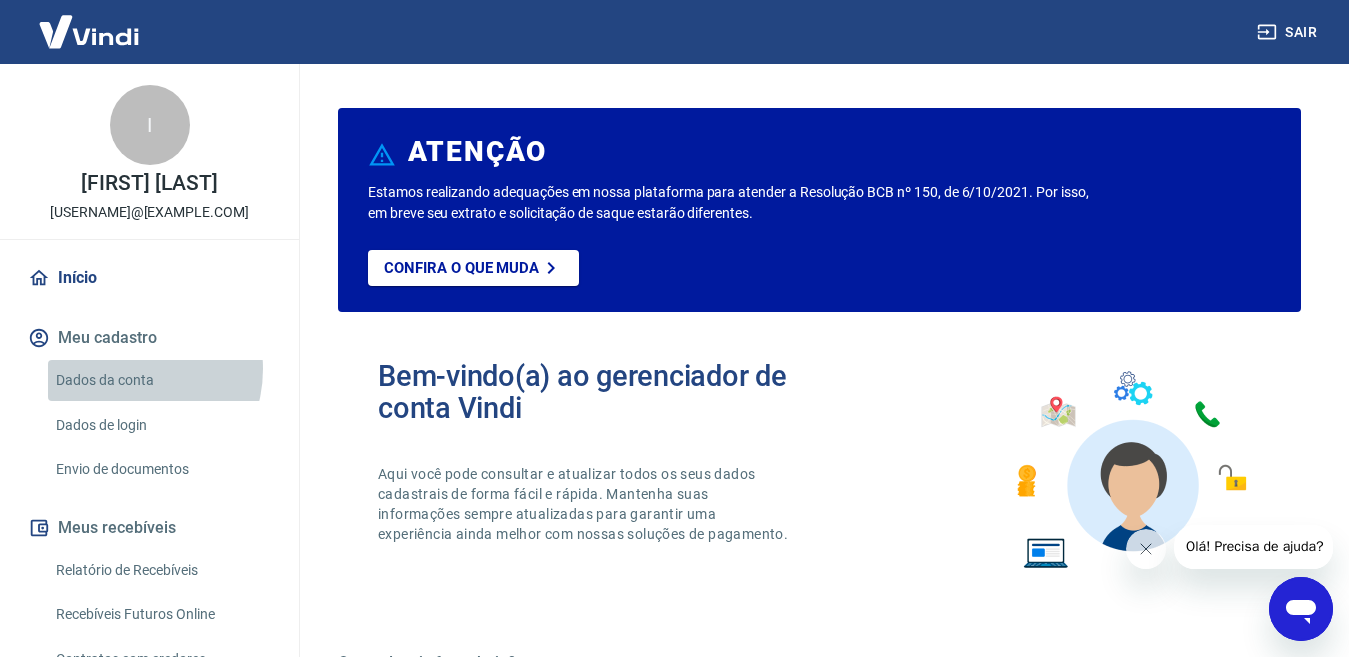 click on "Dados da conta" at bounding box center (161, 380) 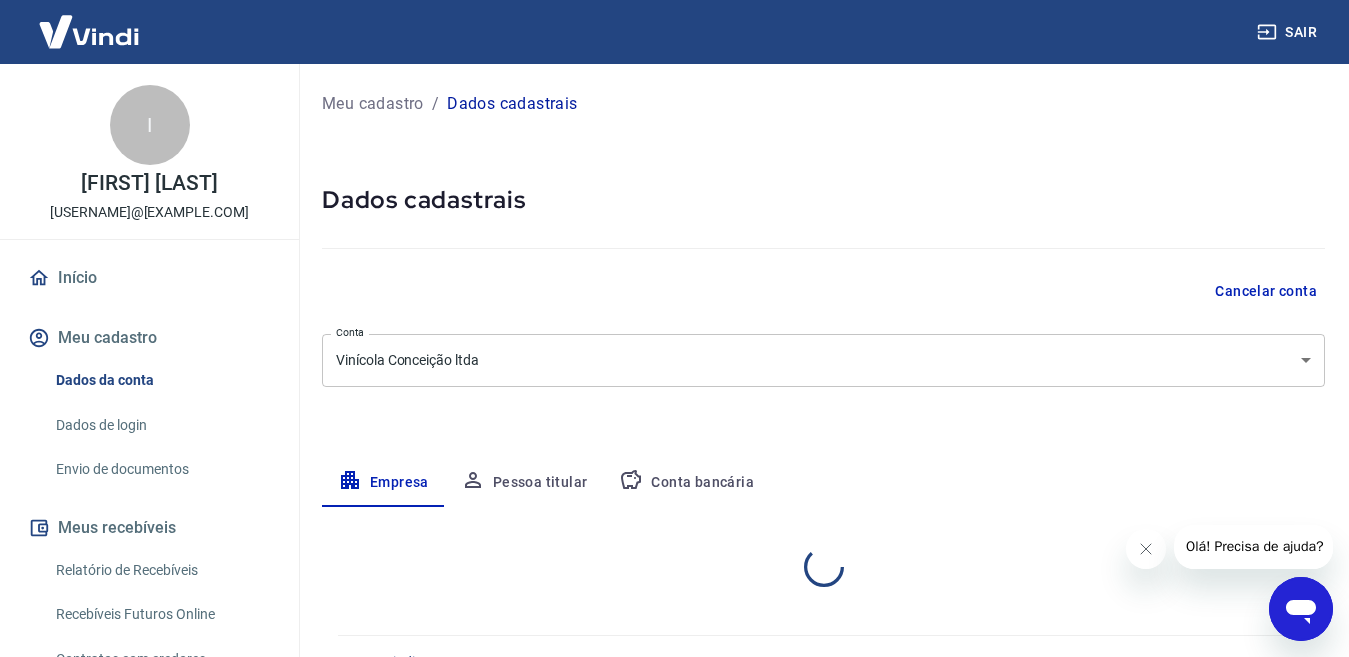 select on "RS" 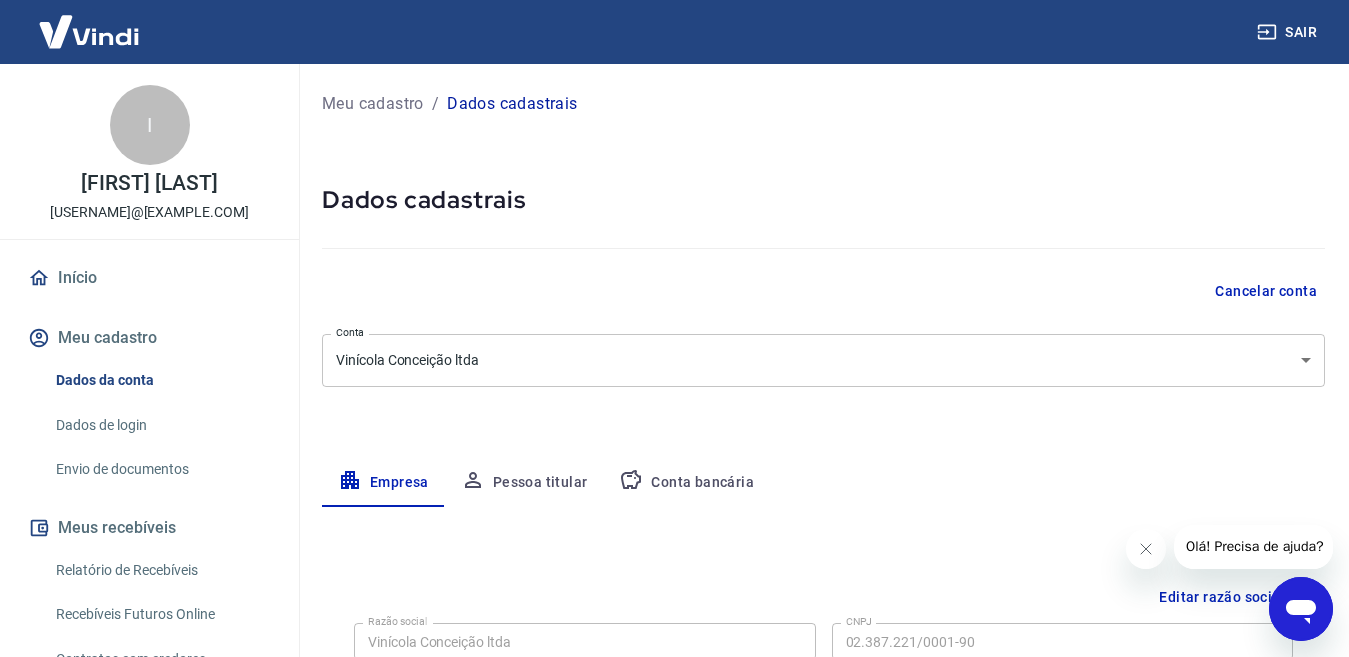 click on "Meu cadastro" at bounding box center [149, 338] 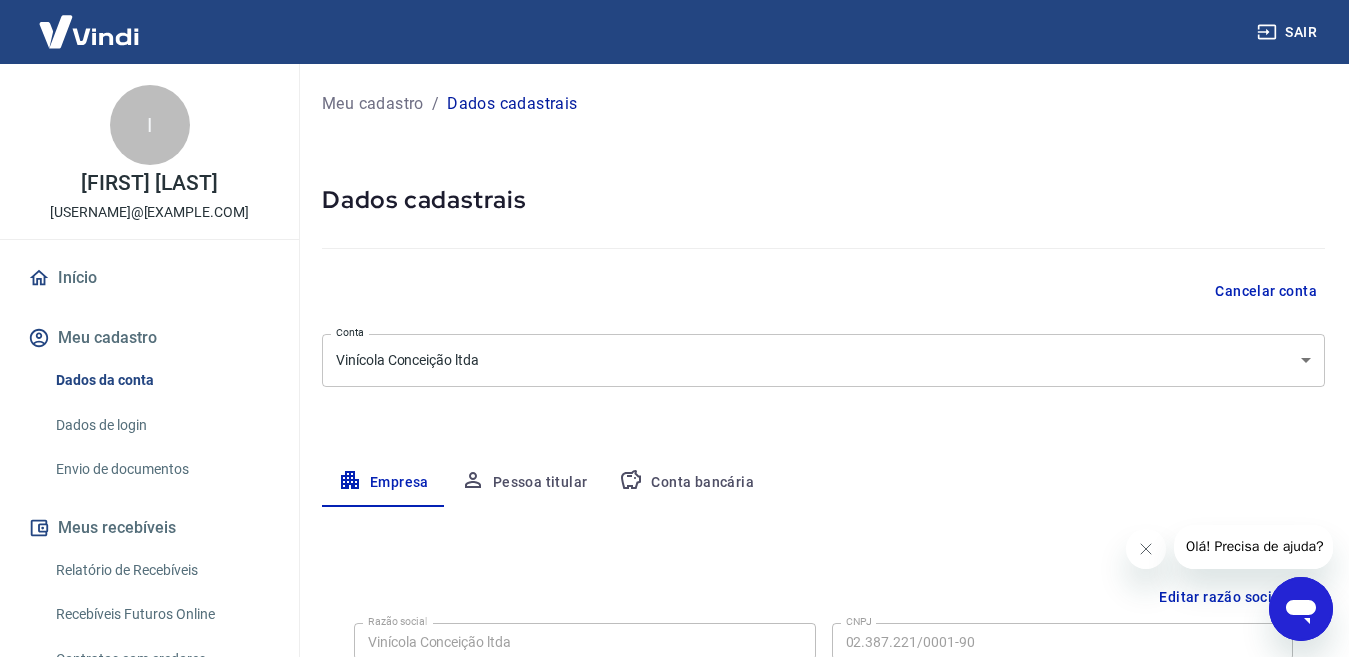 click on "Meu cadastro" at bounding box center (149, 338) 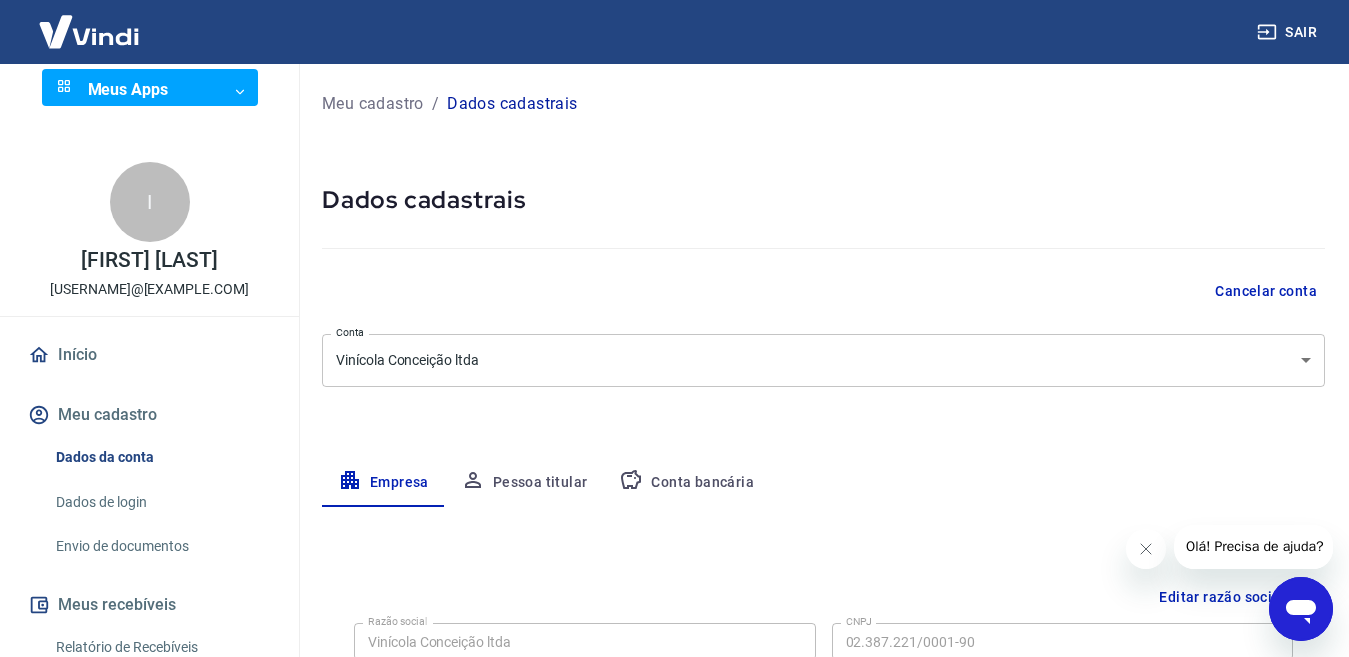 scroll, scrollTop: 0, scrollLeft: 0, axis: both 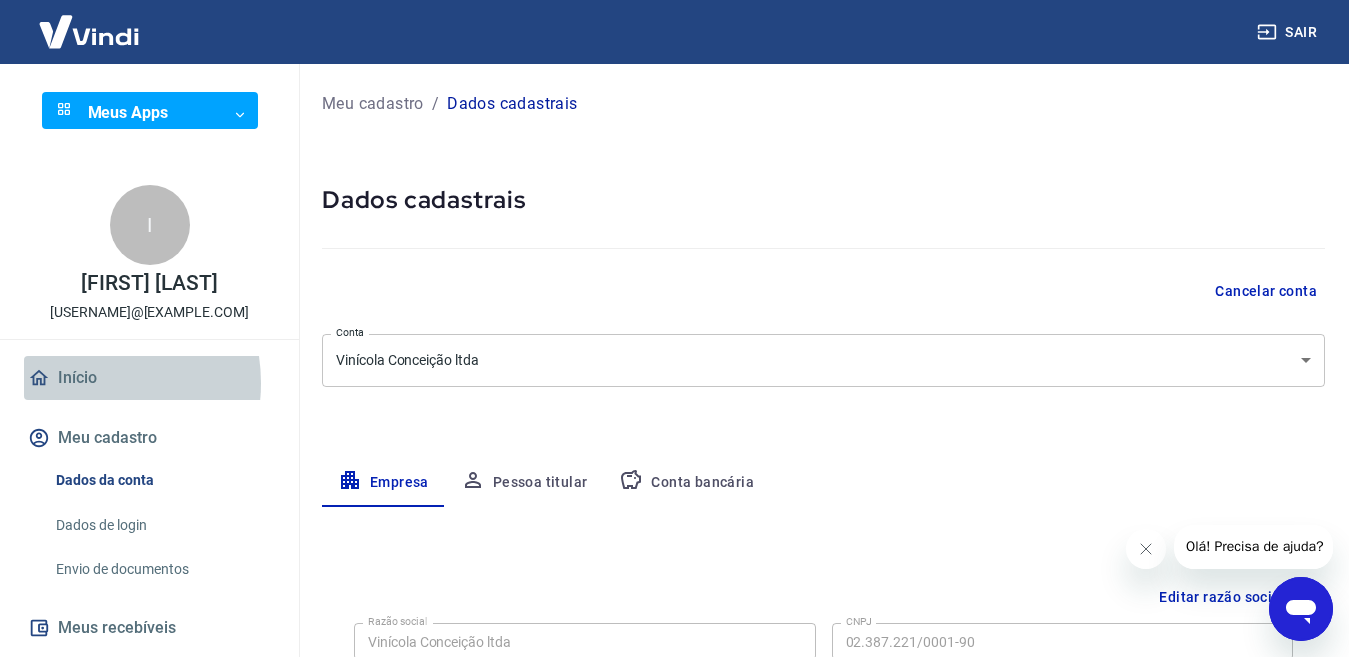 click on "Início" at bounding box center [149, 378] 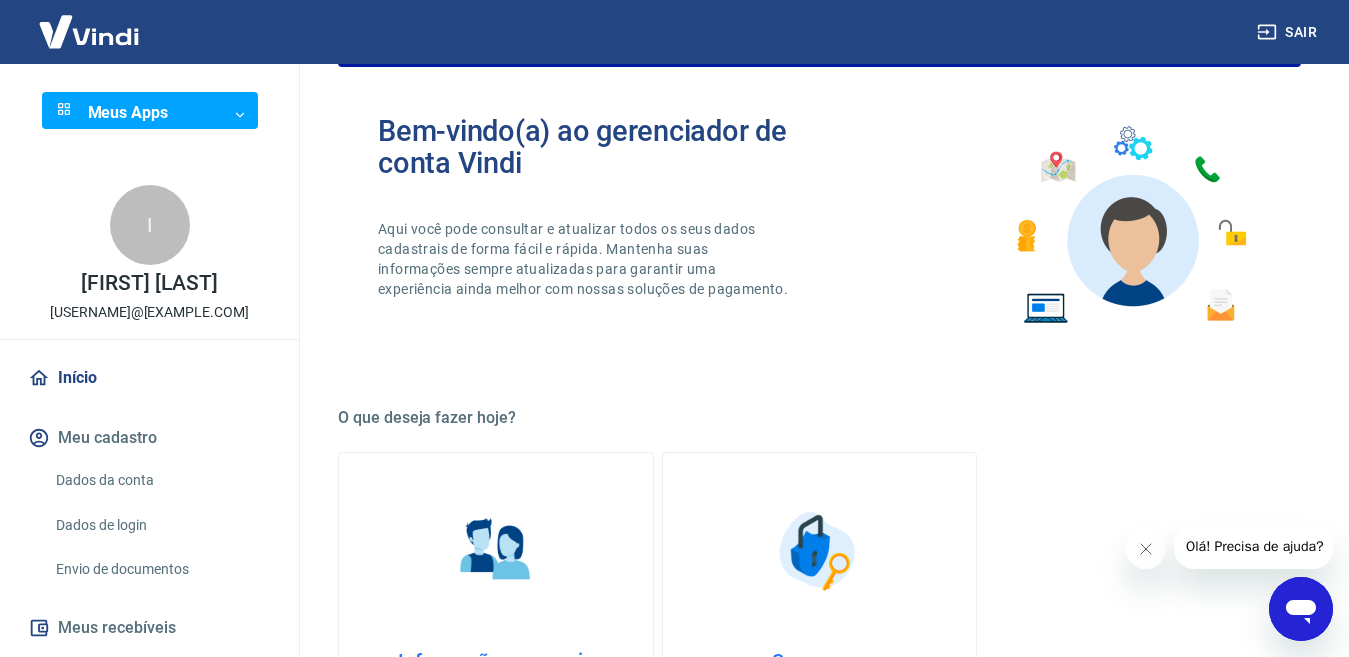 scroll, scrollTop: 0, scrollLeft: 0, axis: both 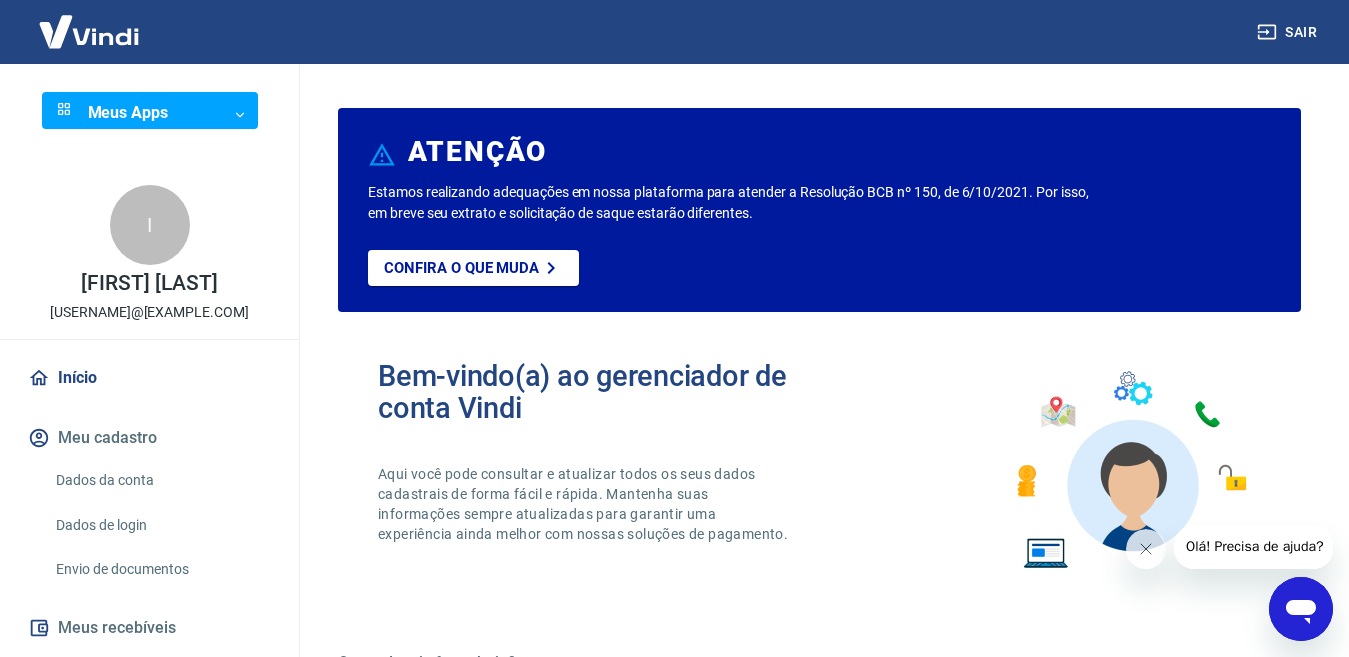 click on "Sair Meus Apps ​ ​ I [FIRST] [LAST] [USERNAME]@[EXAMPLE.COM] Início Meu cadastro Dados da conta Dados de login Envio de documentos Meus recebíveis Relatório de Recebíveis Recebíveis Futuros Online Contratos com credores Disponibilização de agenda Segurança Fale conosco ATENÇÃO Estamos realizando adequações em nossa plataforma para atender a Resolução BCB nº 150, de 6/10/2021. Por isso, em breve seu extrato e solicitação de saque estarão diferentes. Confira o que muda Bem-vindo(a) ao gerenciador de conta Vindi Aqui você pode consultar e atualizar todos os seus dados cadastrais de forma fácil e rápida. Mantenha suas informações sempre atualizadas para garantir uma experiência ainda melhor com nossas soluções de pagamento. O que deseja fazer hoje? Informações pessoais Gestão de dados cadastrais, envio de documentos, alteração de telefone e endereços. Segurança Alteração de senha, autenticação em duas etapas, histórico de logins, gerenciamento de dispositivos. Acesso rápido" at bounding box center (674, 328) 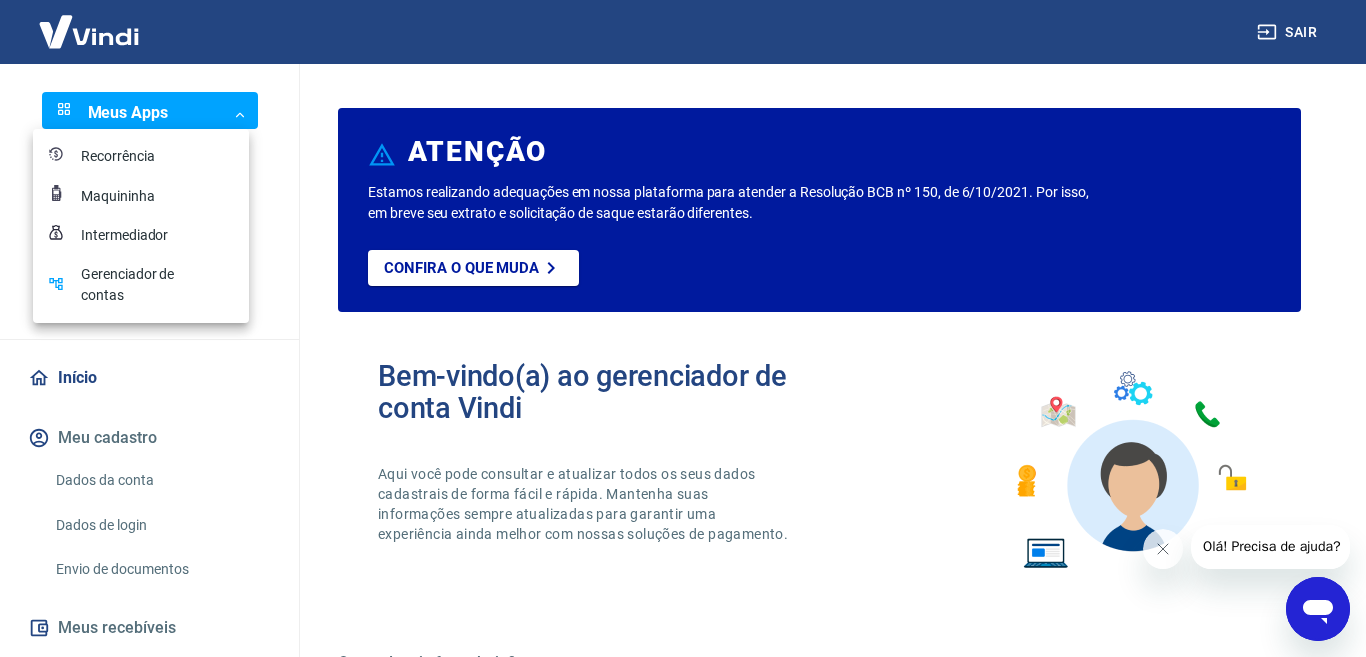 click at bounding box center [683, 328] 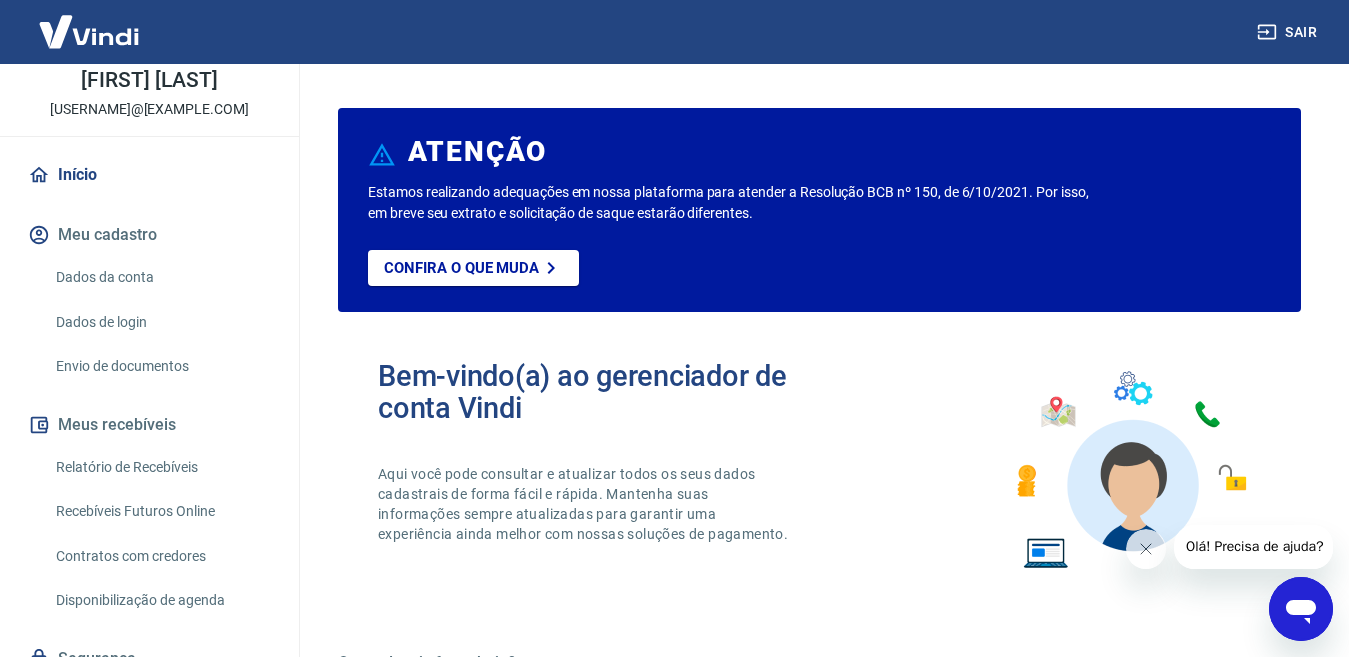 scroll, scrollTop: 287, scrollLeft: 0, axis: vertical 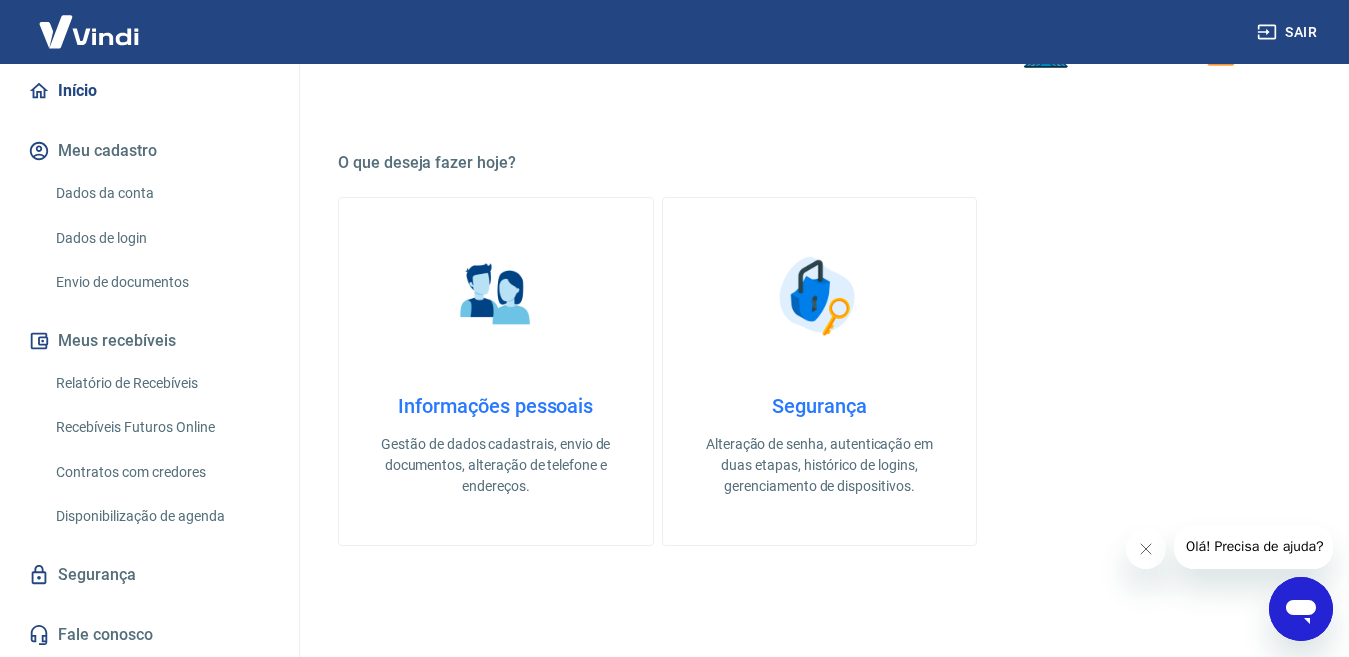 click on "Início Meu cadastro Dados da conta Dados de login Envio de documentos Meus recebíveis Relatório de Recebíveis Recebíveis Futuros Online Contratos com credores Disponibilização de agenda Segurança Fale conosco" at bounding box center (149, 363) 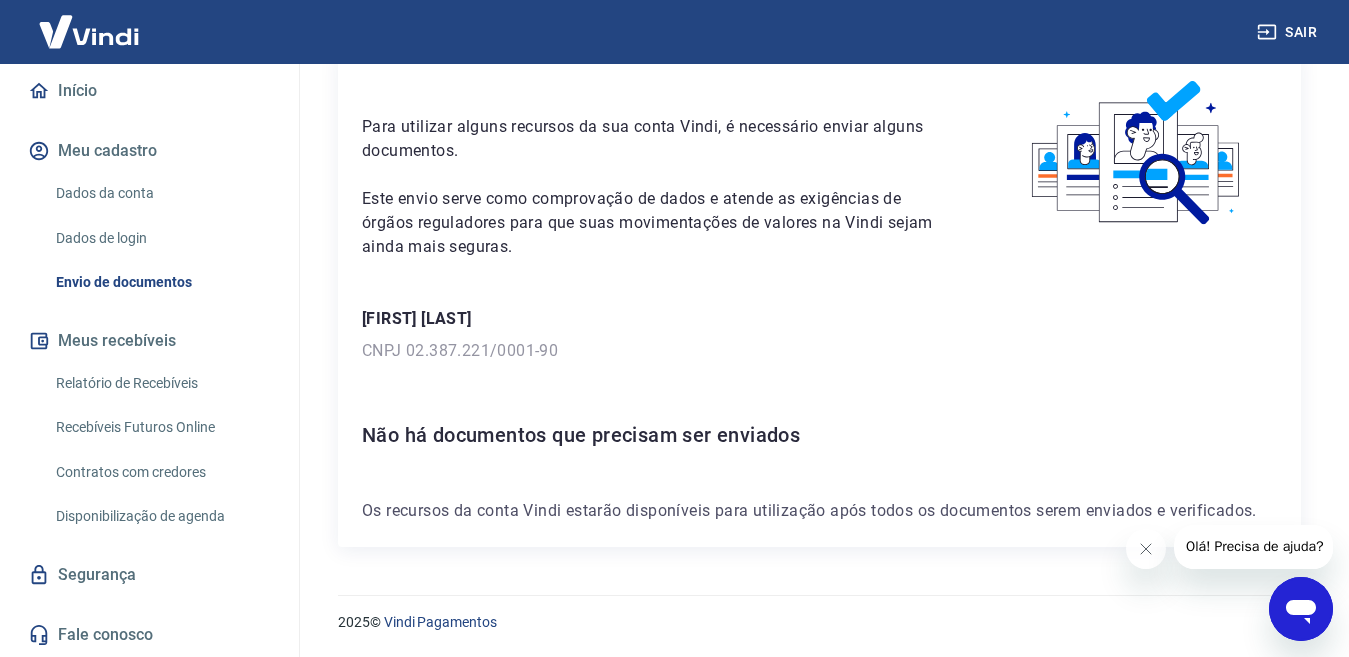 scroll, scrollTop: 0, scrollLeft: 0, axis: both 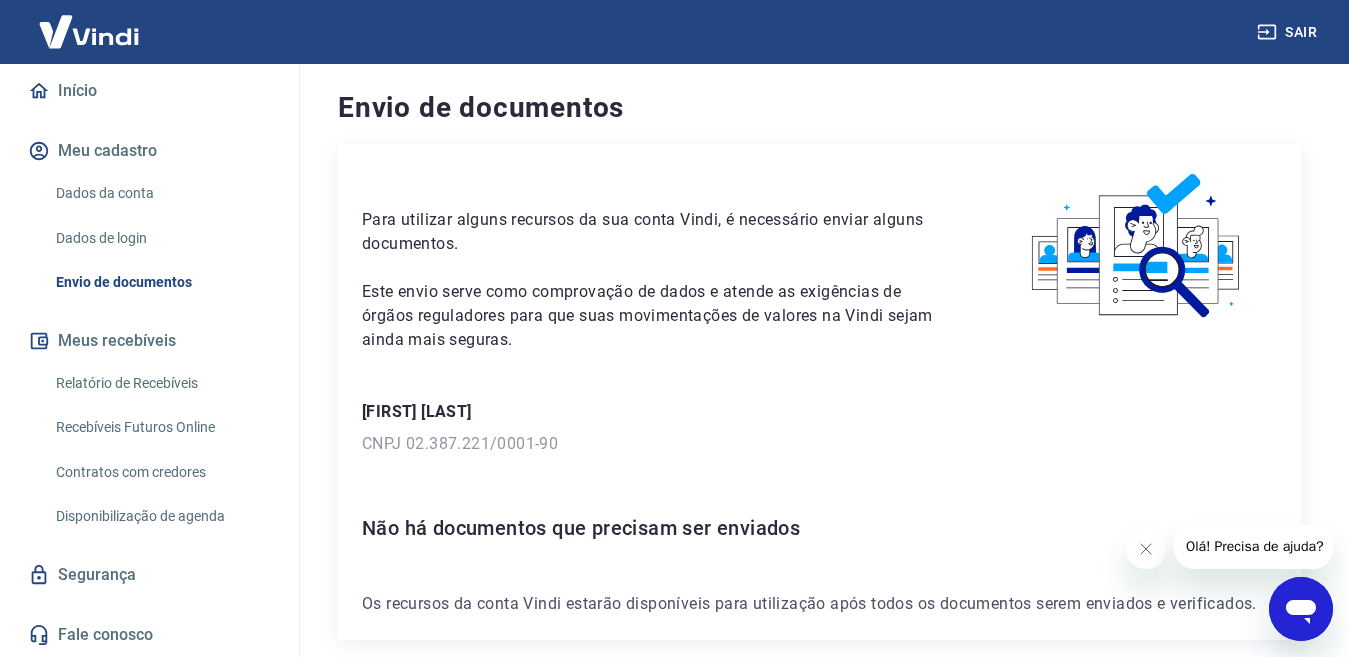 click on "Dados de login" at bounding box center [161, 238] 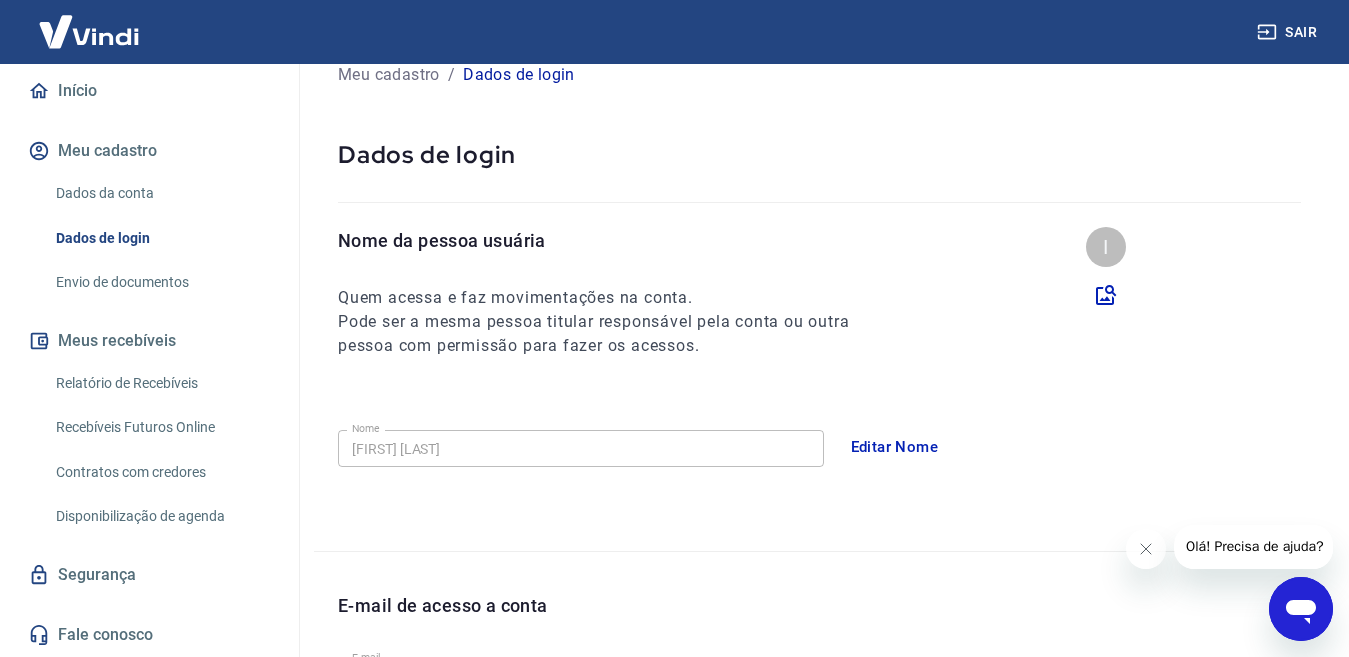 scroll, scrollTop: 0, scrollLeft: 0, axis: both 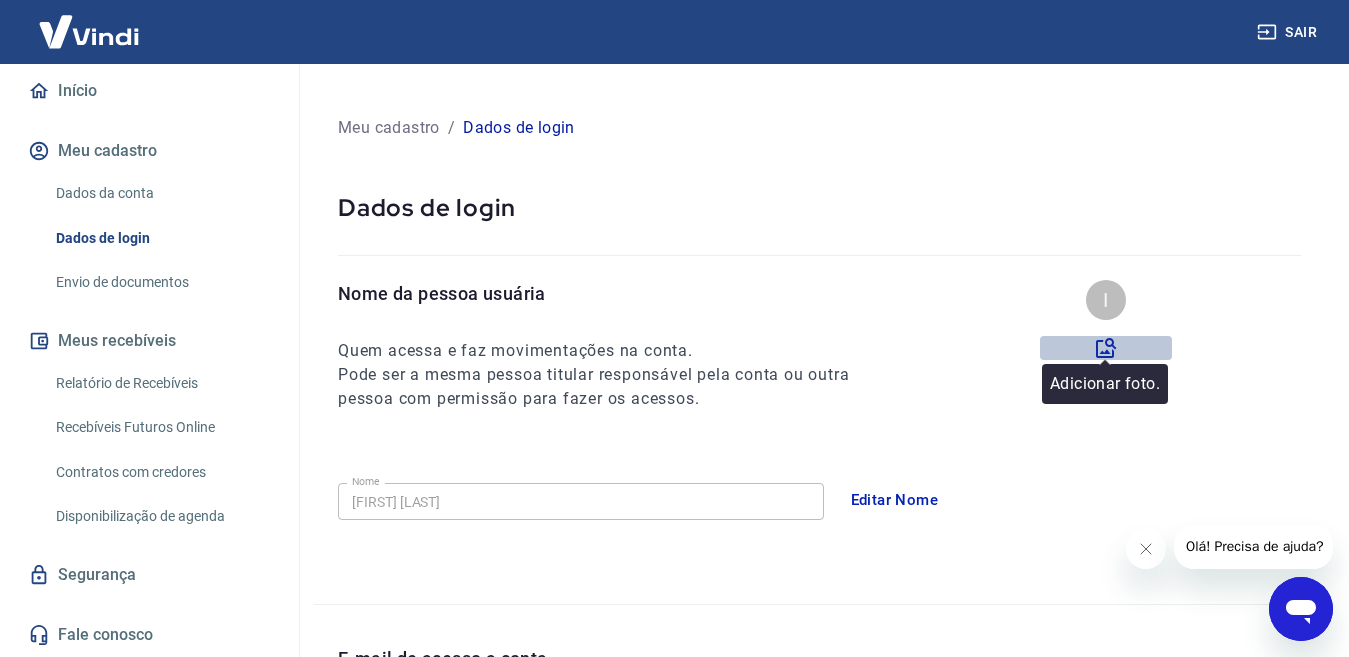 click 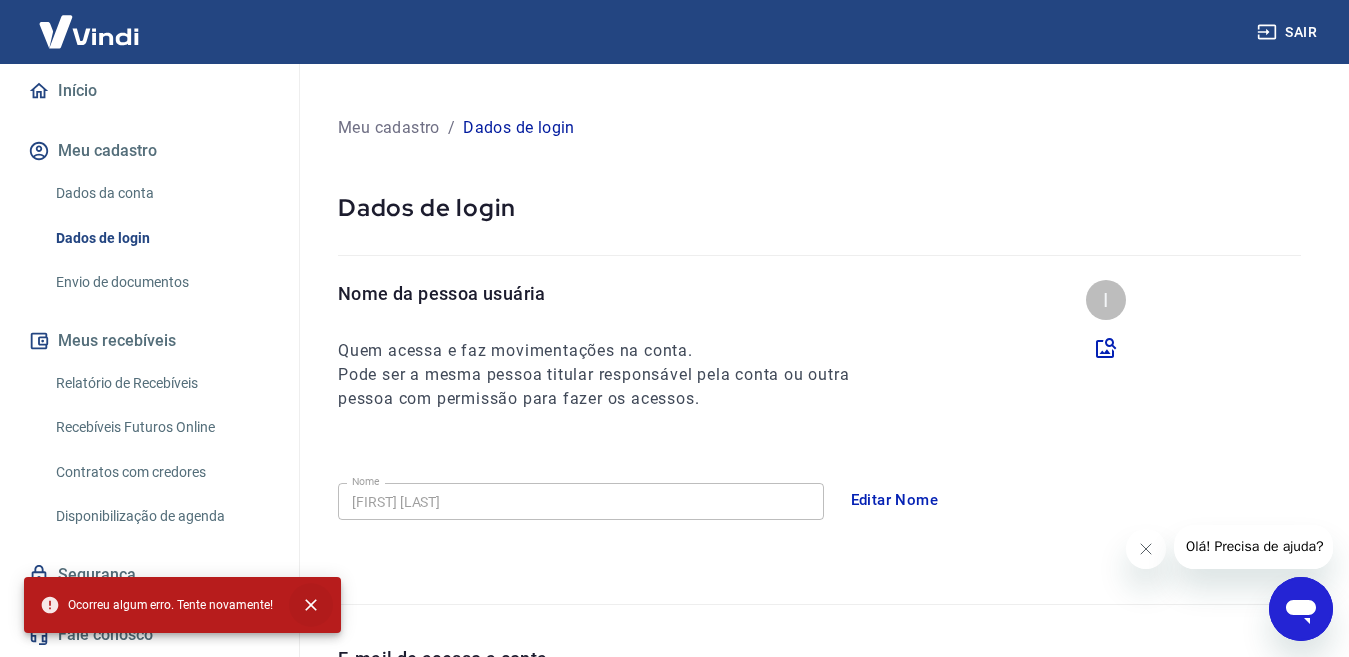 click 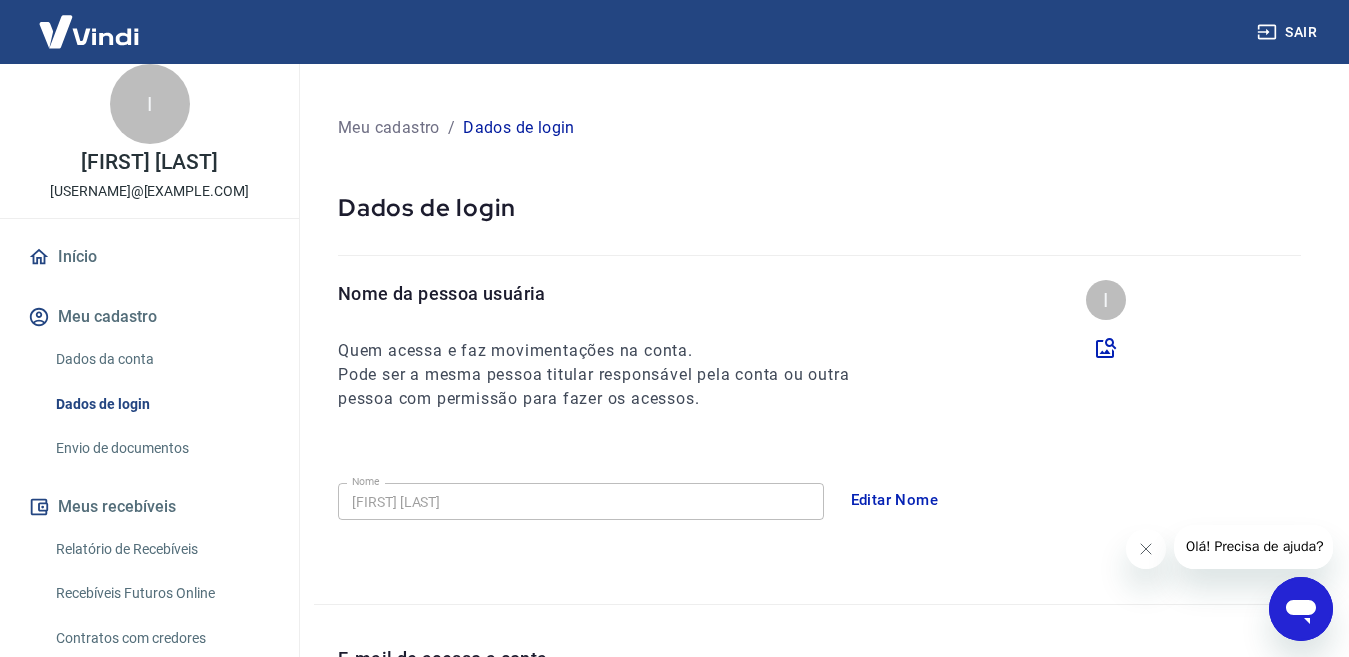 scroll, scrollTop: 0, scrollLeft: 0, axis: both 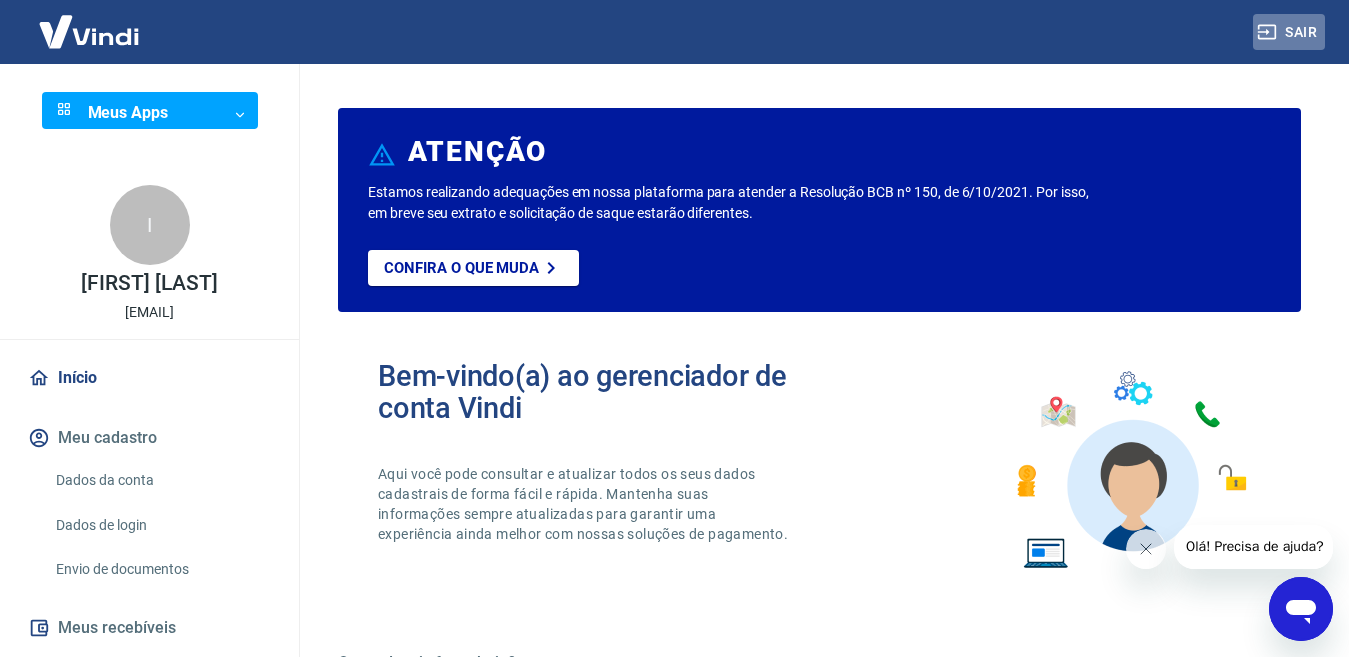 click on "Sair" at bounding box center [1289, 32] 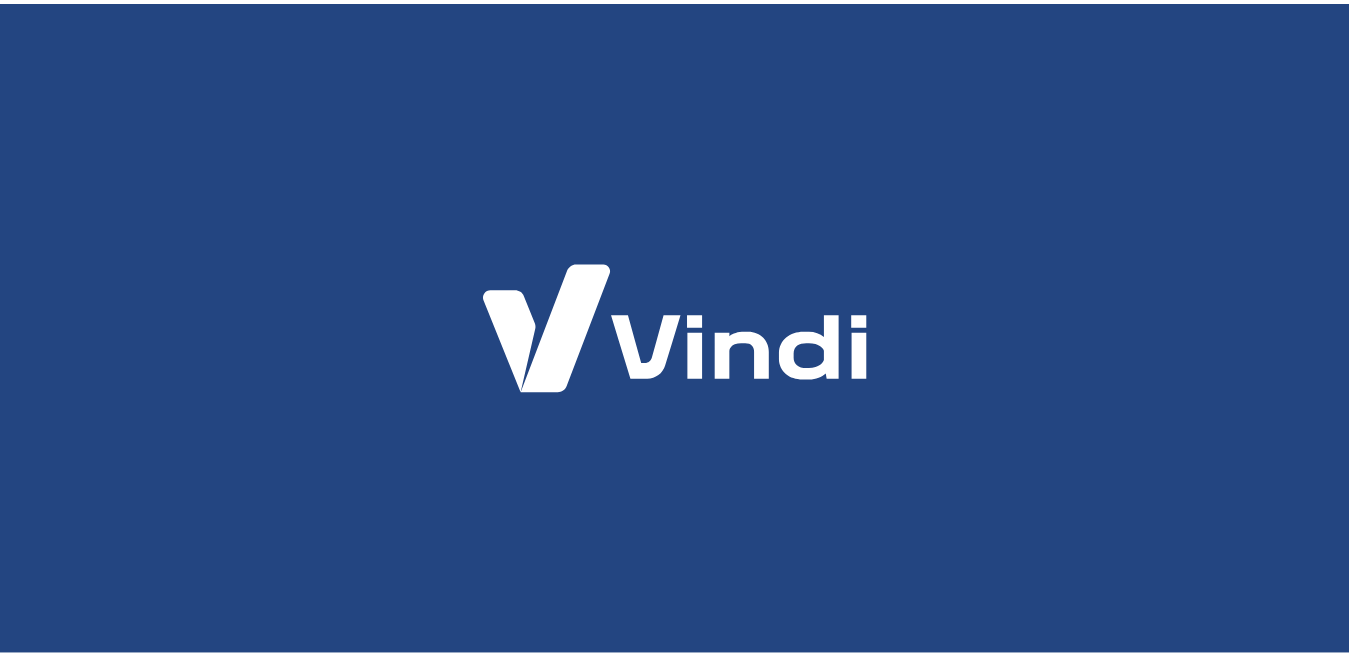 scroll, scrollTop: 0, scrollLeft: 0, axis: both 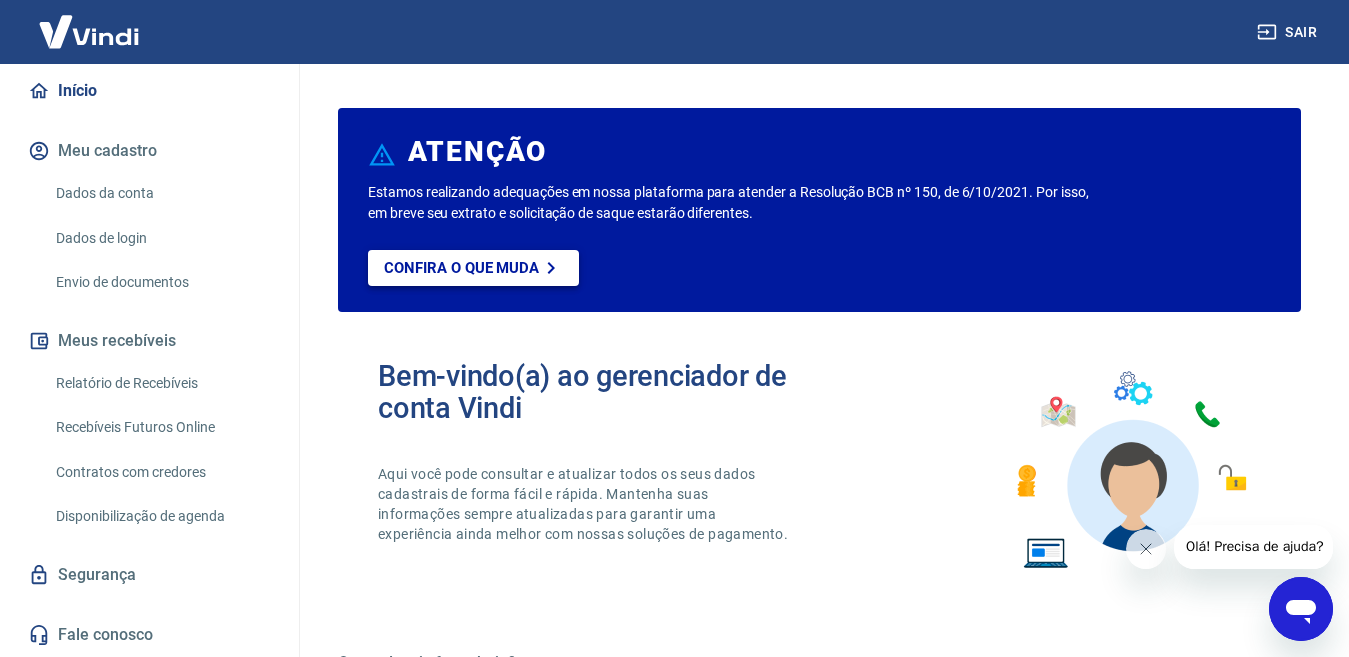 click on "Confira o que muda" at bounding box center (461, 268) 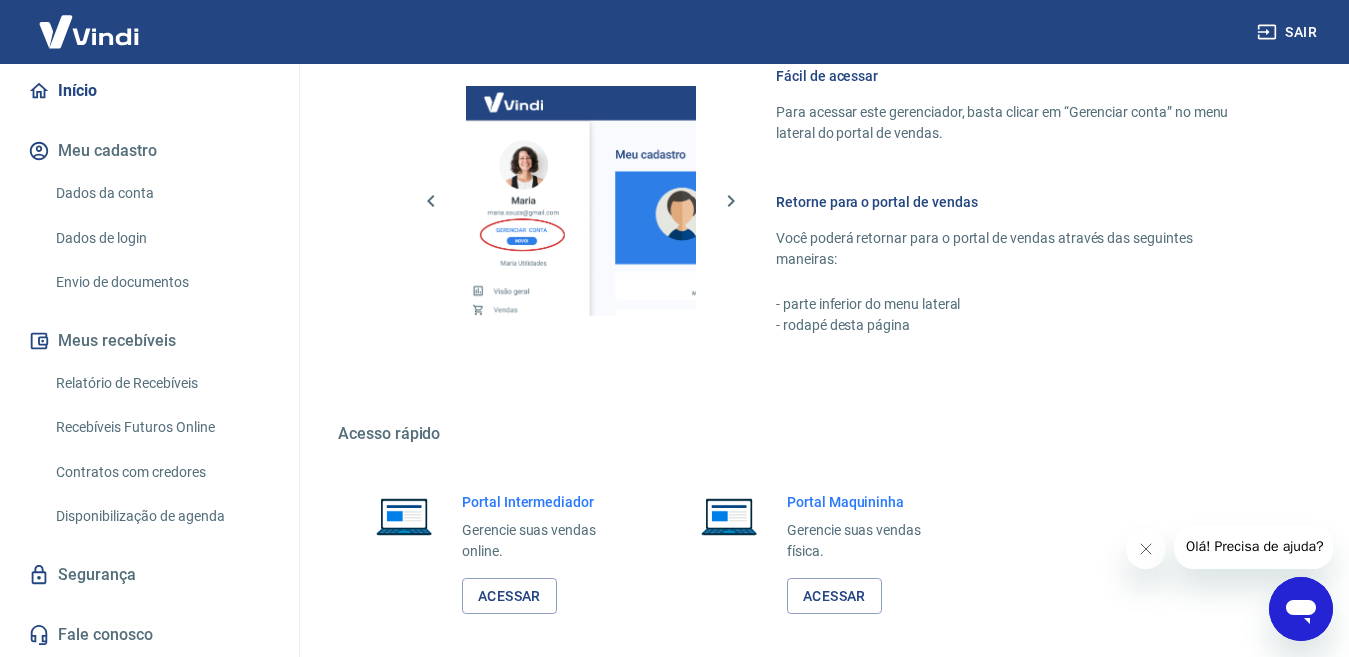 scroll, scrollTop: 1191, scrollLeft: 0, axis: vertical 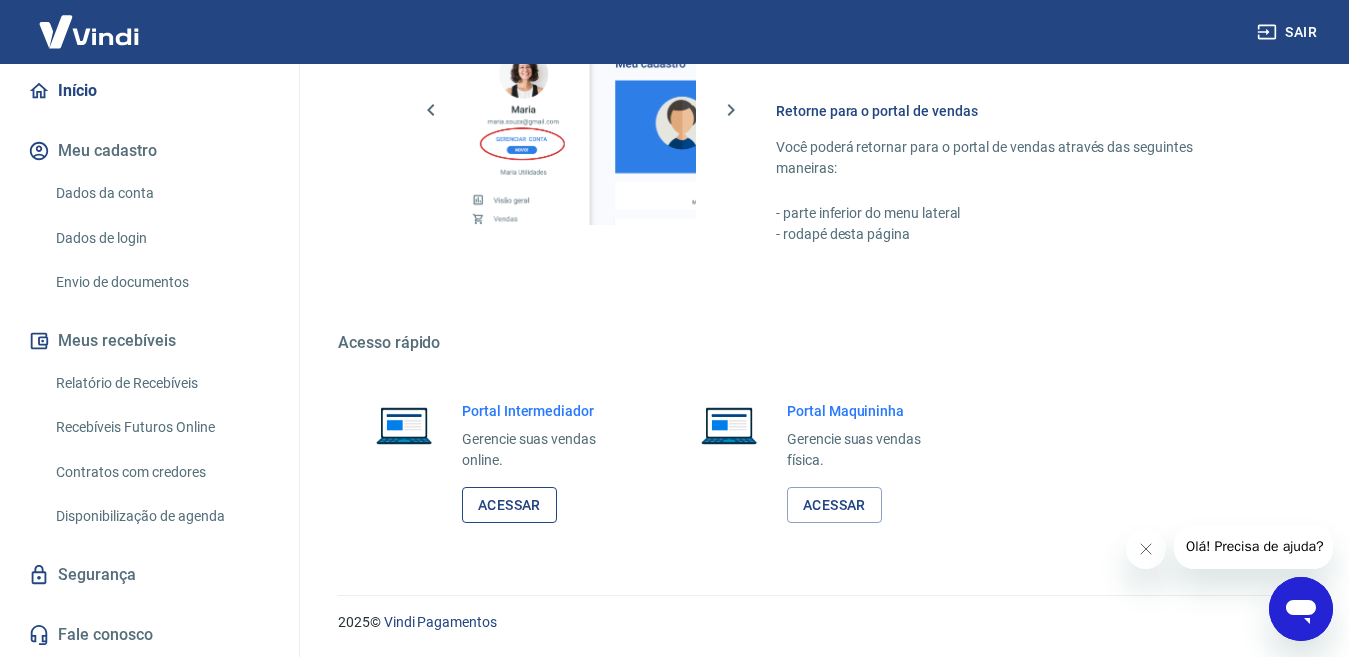 click on "Acessar" at bounding box center (509, 505) 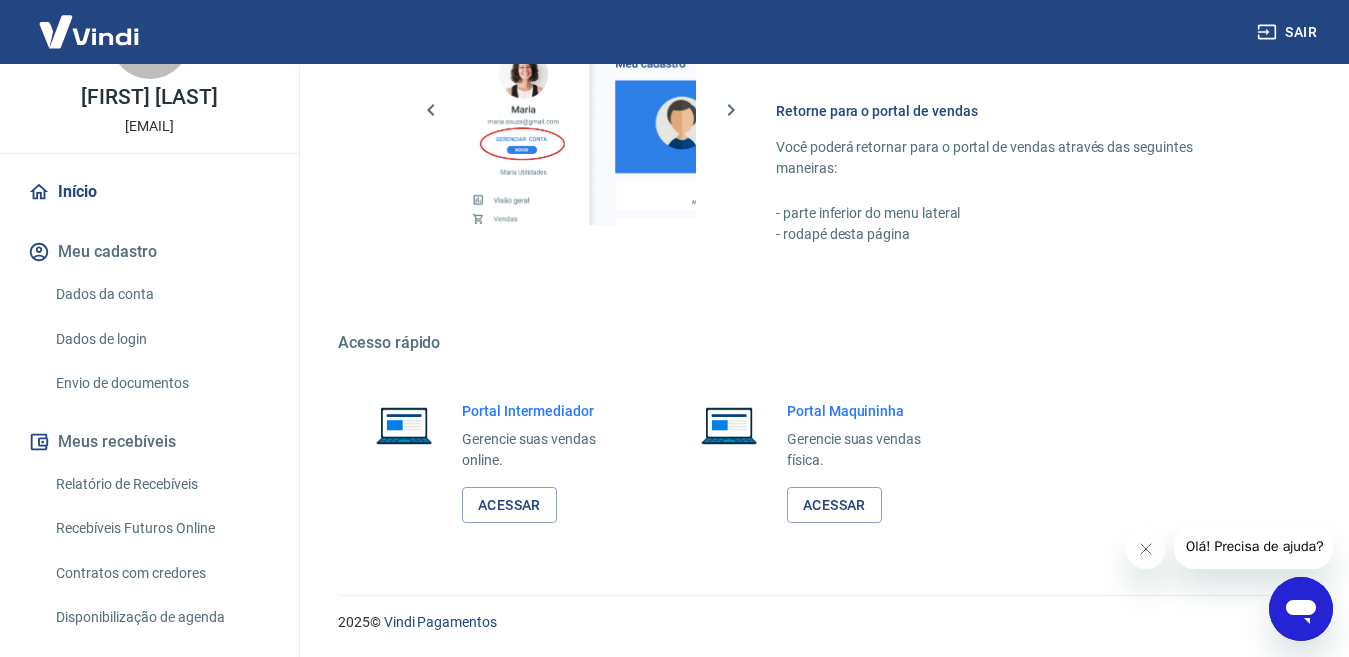 scroll, scrollTop: 0, scrollLeft: 0, axis: both 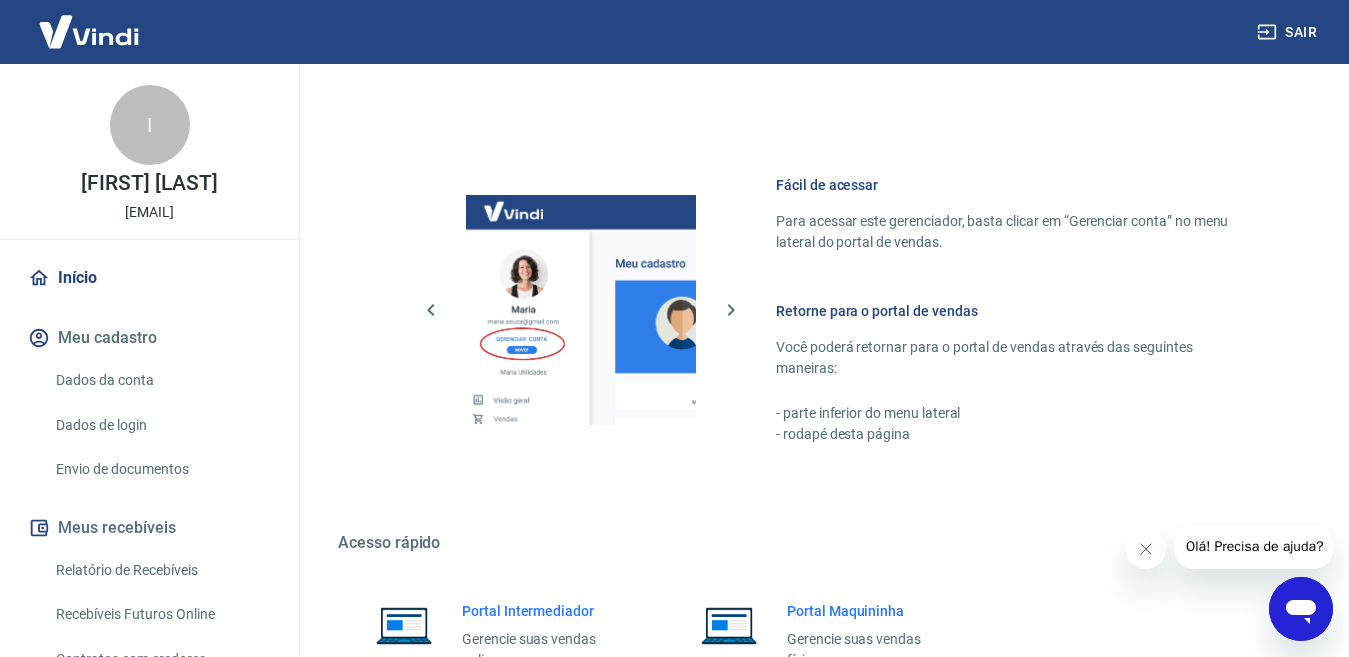 click on "Dados da conta" at bounding box center (161, 380) 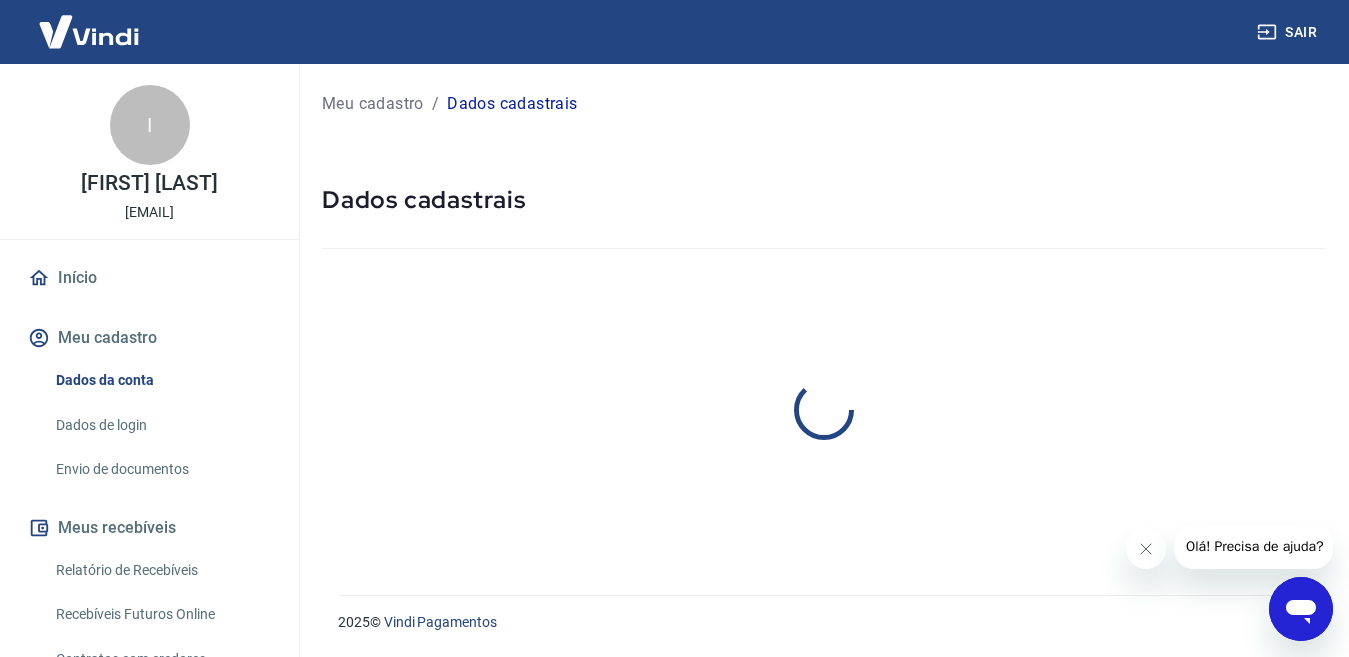 scroll, scrollTop: 0, scrollLeft: 0, axis: both 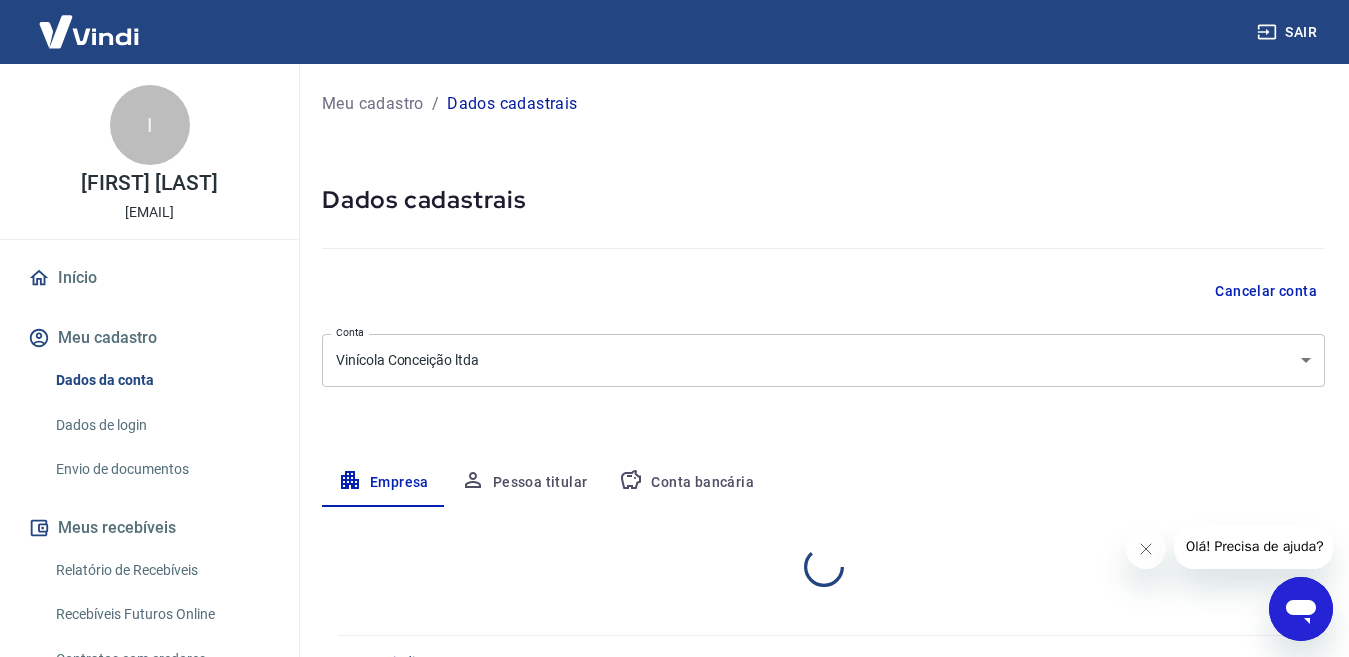 select on "RS" 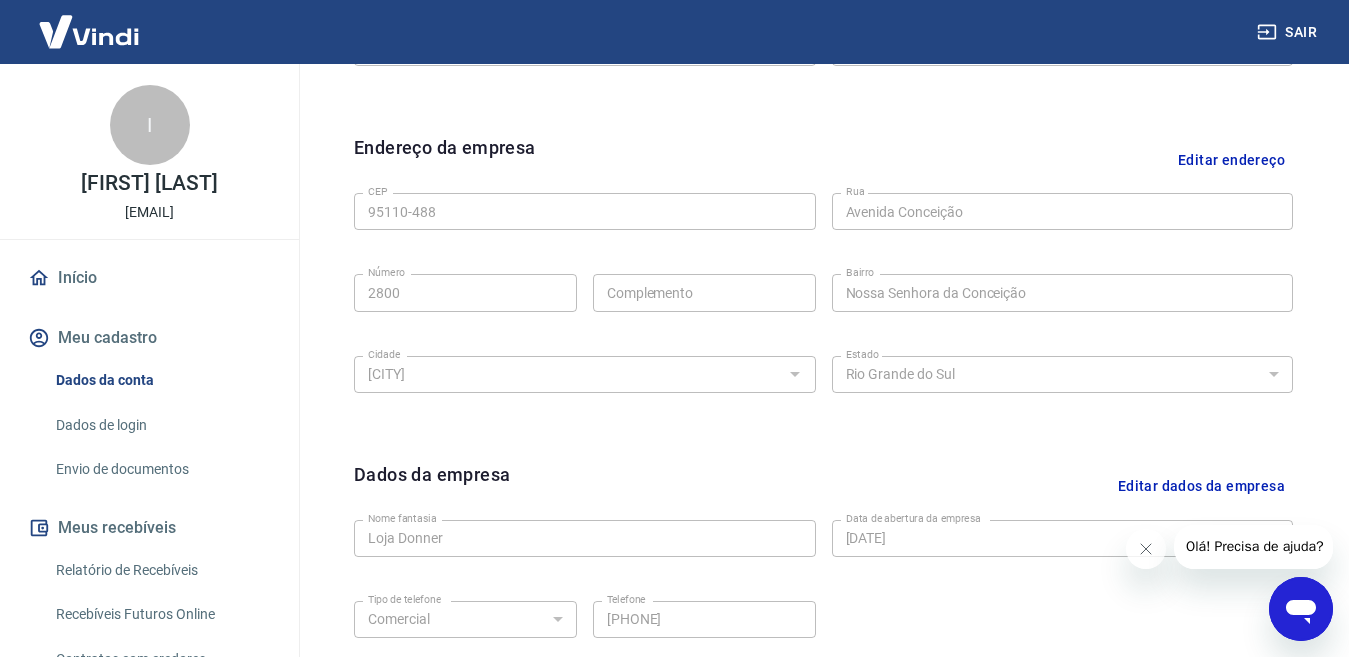 scroll, scrollTop: 485, scrollLeft: 0, axis: vertical 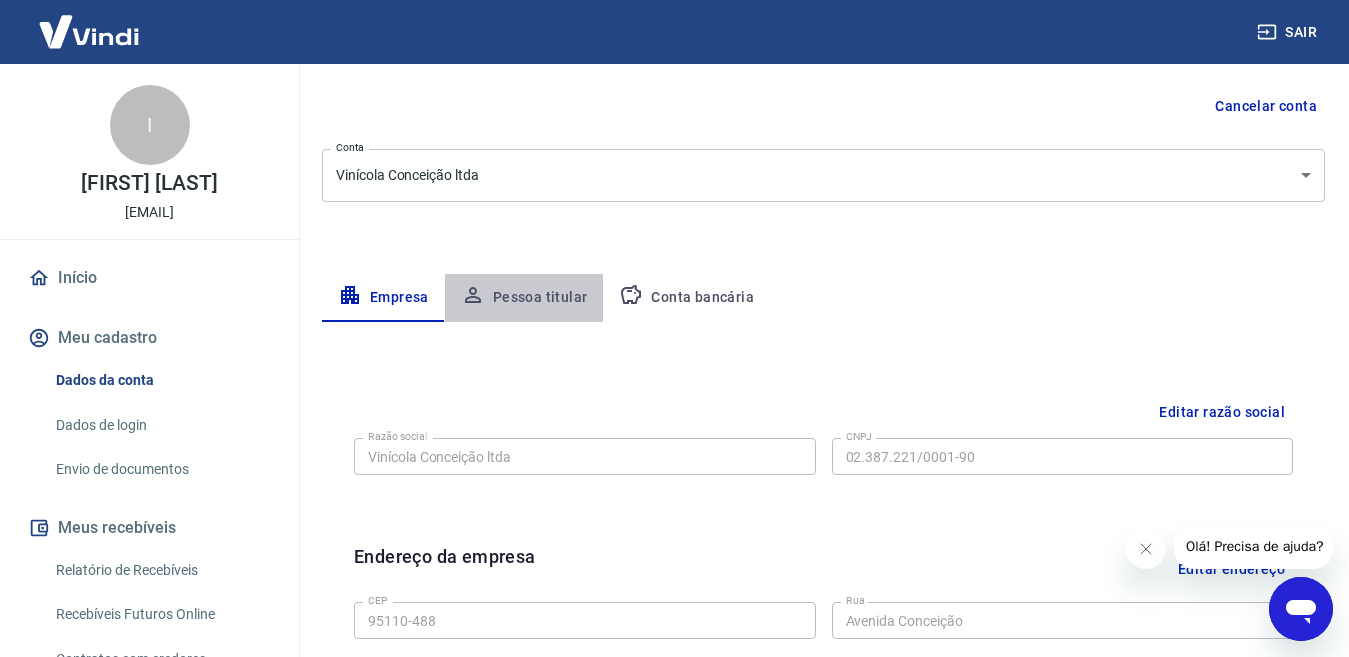 click on "Pessoa titular" at bounding box center [524, 298] 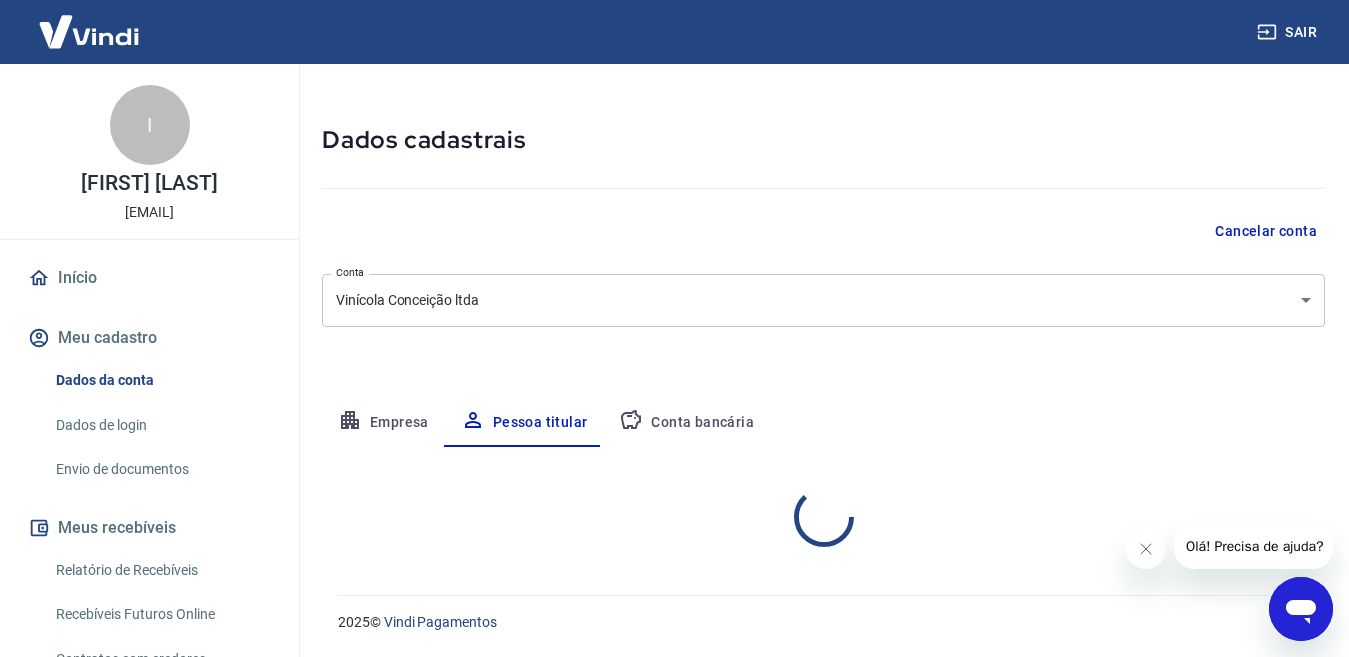 scroll, scrollTop: 143, scrollLeft: 0, axis: vertical 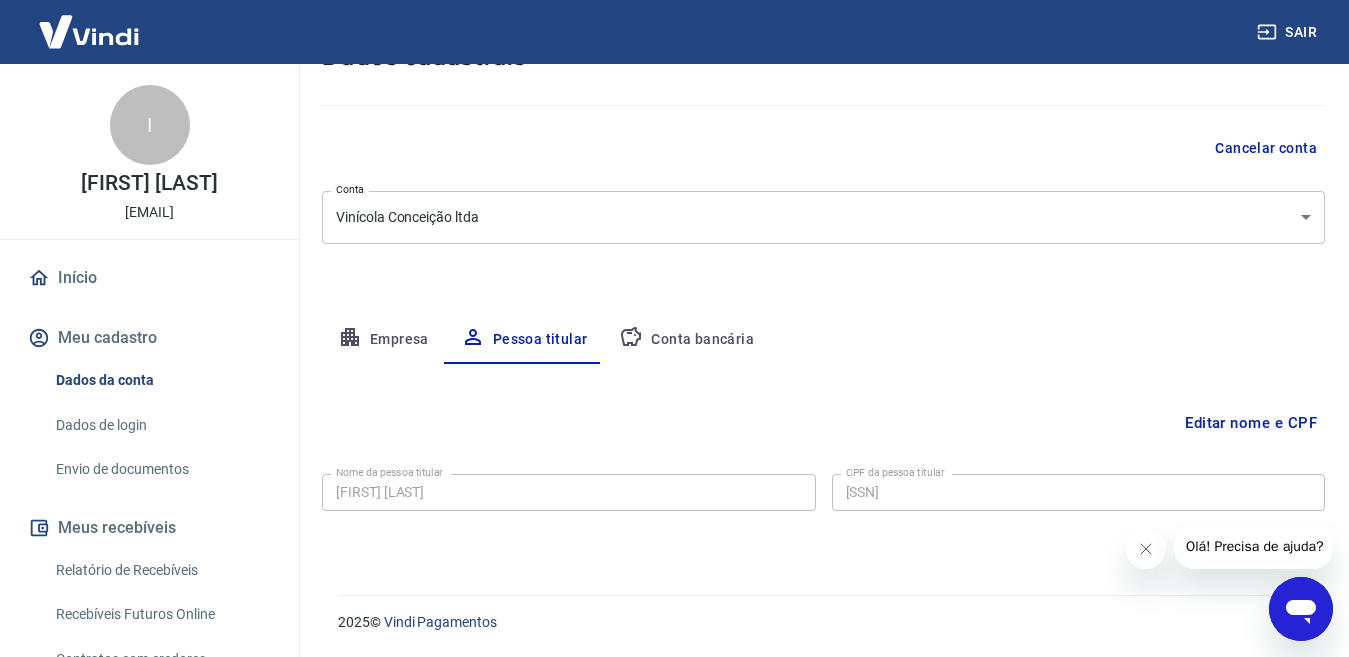 click on "Conta bancária" at bounding box center (686, 340) 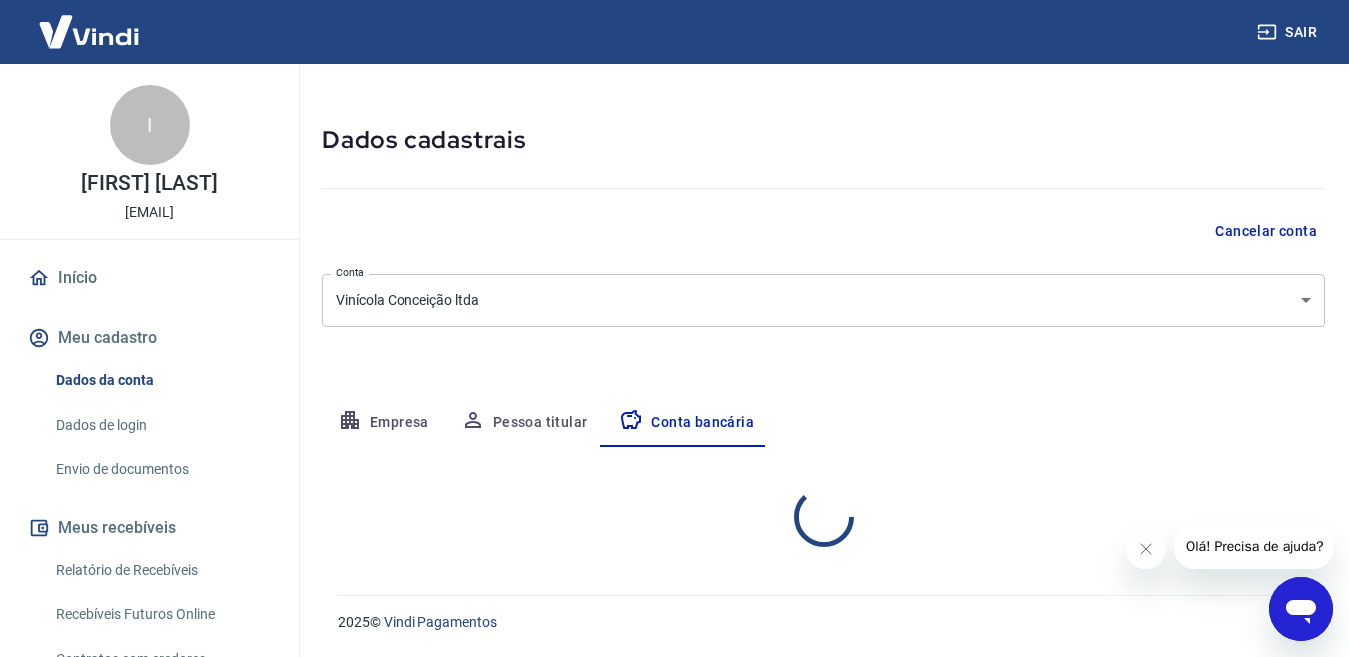 scroll, scrollTop: 60, scrollLeft: 0, axis: vertical 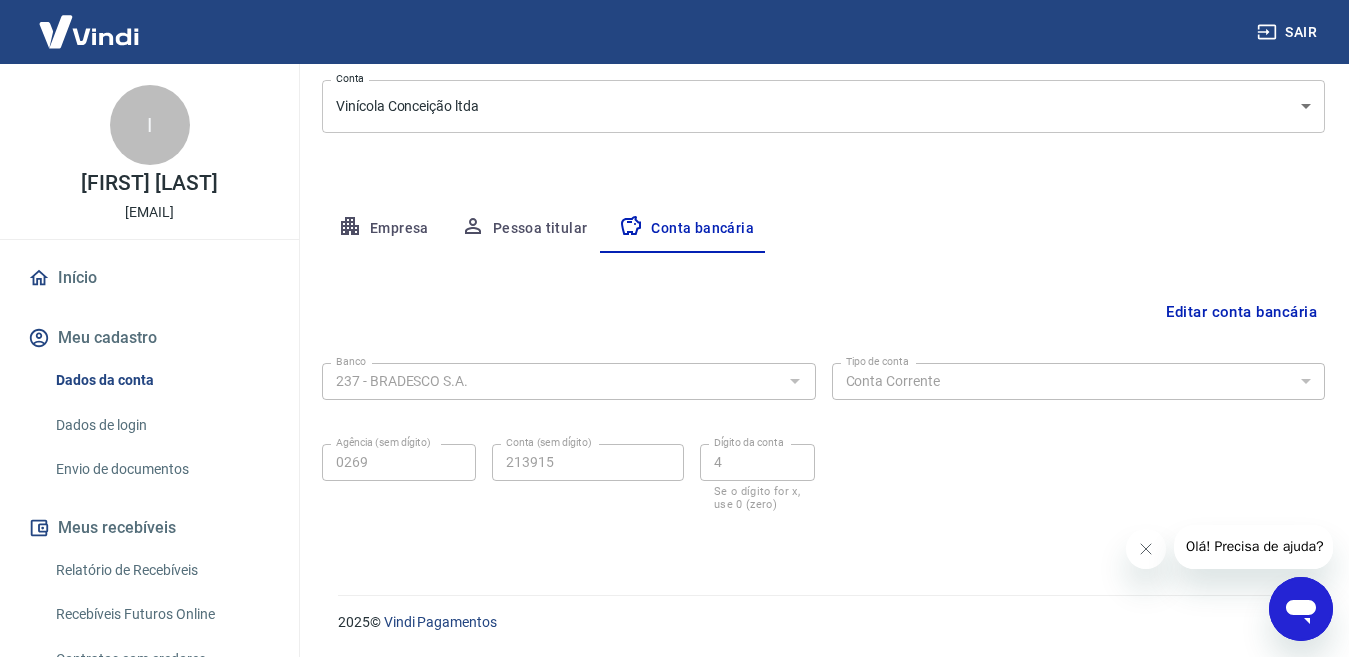 click on "Dados de login" at bounding box center (161, 425) 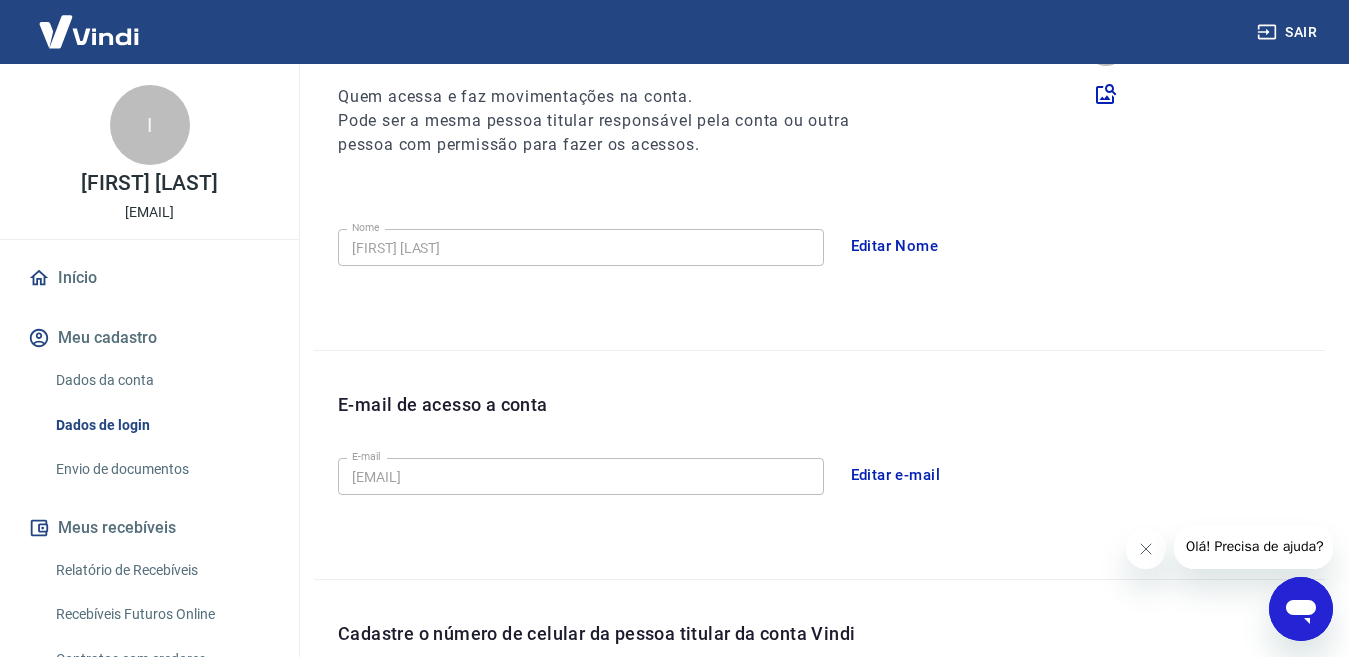 scroll, scrollTop: 608, scrollLeft: 0, axis: vertical 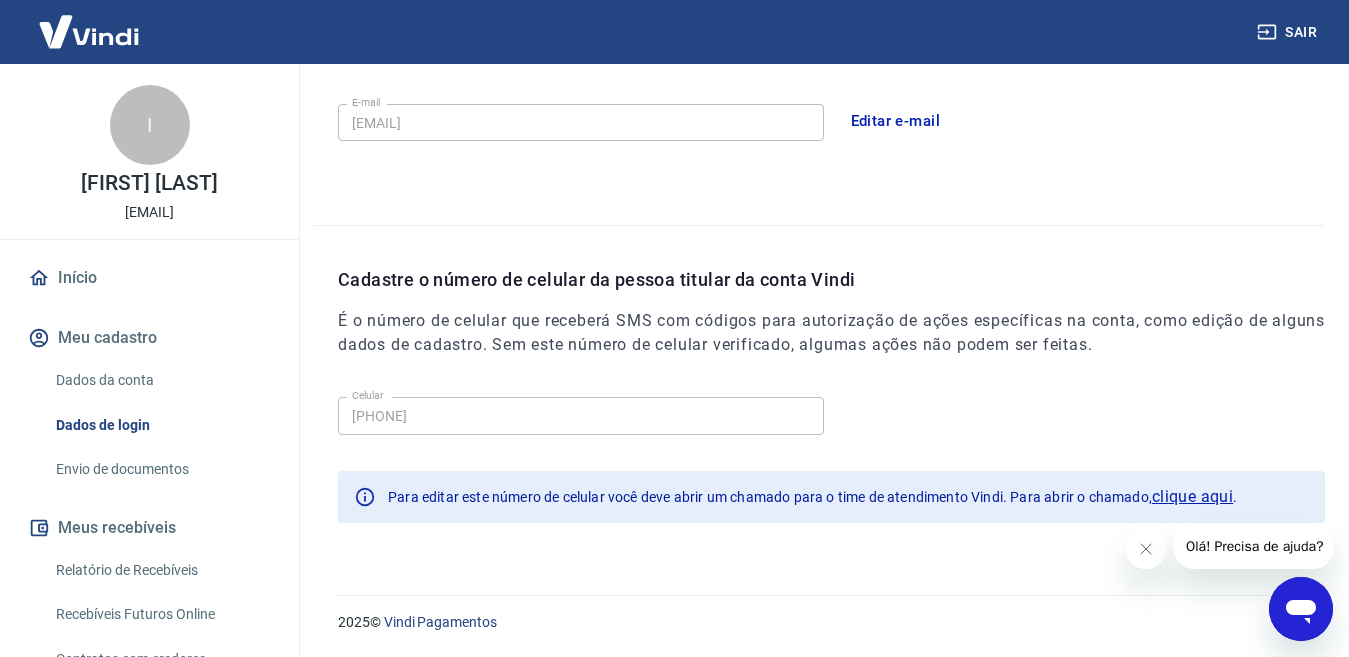click on "Envio de documentos" at bounding box center [161, 469] 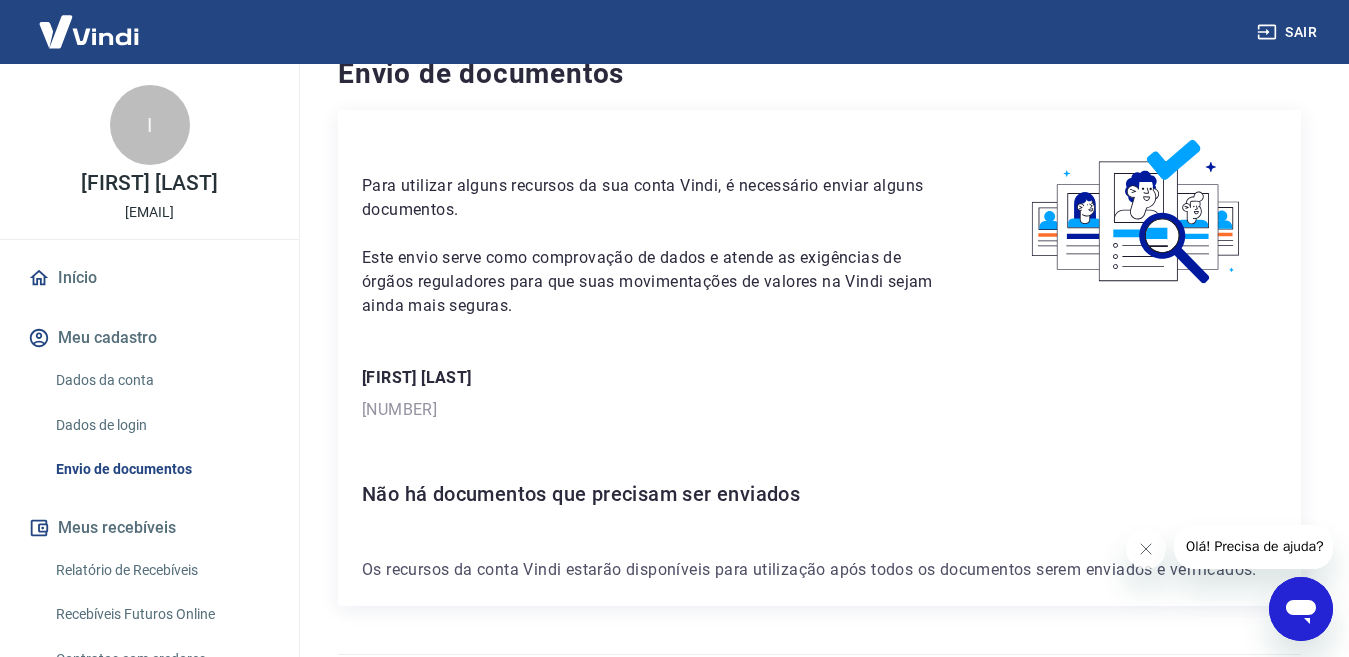 scroll, scrollTop: 93, scrollLeft: 0, axis: vertical 